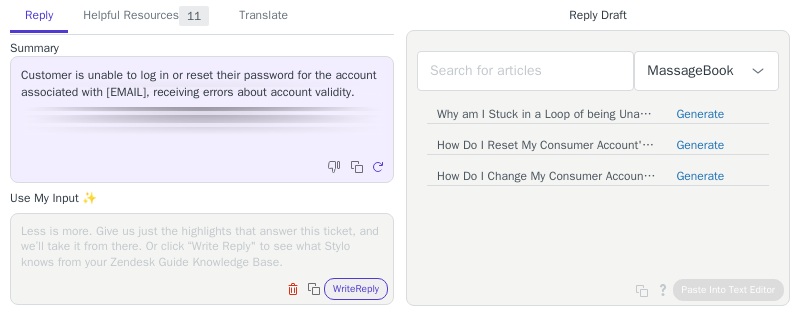 scroll, scrollTop: 0, scrollLeft: 0, axis: both 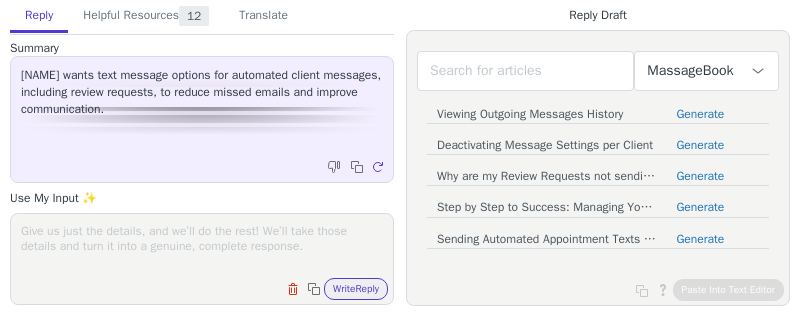 click on "Clear field Copy to clipboard Write  Reply" at bounding box center [202, 259] 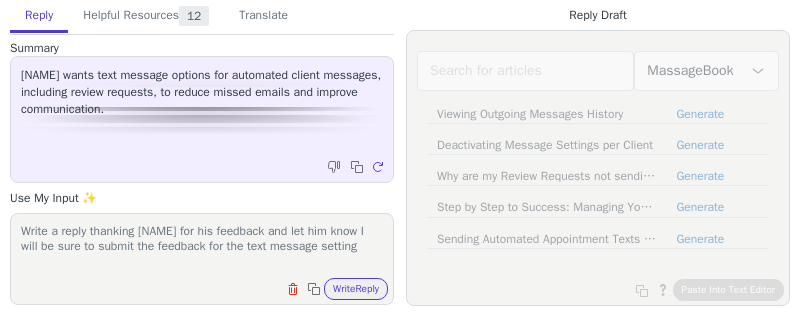 scroll, scrollTop: 0, scrollLeft: 0, axis: both 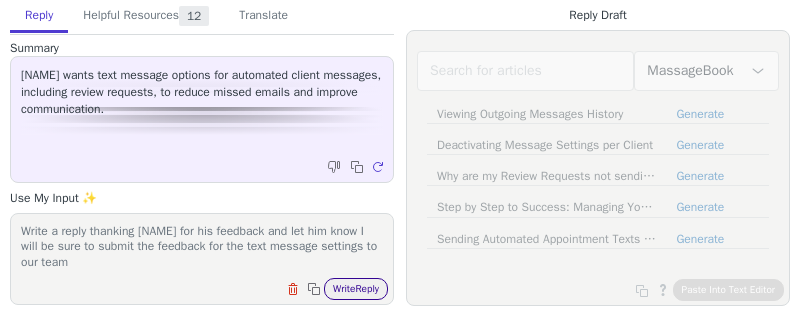 type on "Write a reply thanking James for his feedback and let him know I will be sure to submit the feedback for the text message settings to our team" 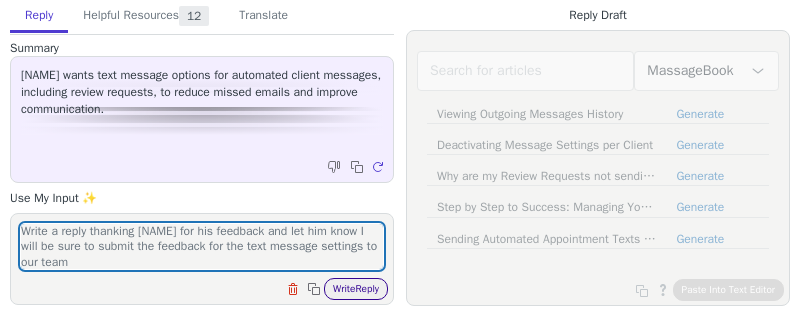 click on "Write  Reply" at bounding box center (356, 289) 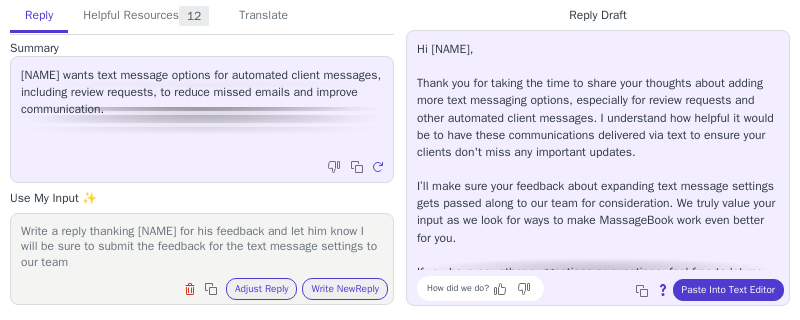 scroll, scrollTop: 45, scrollLeft: 0, axis: vertical 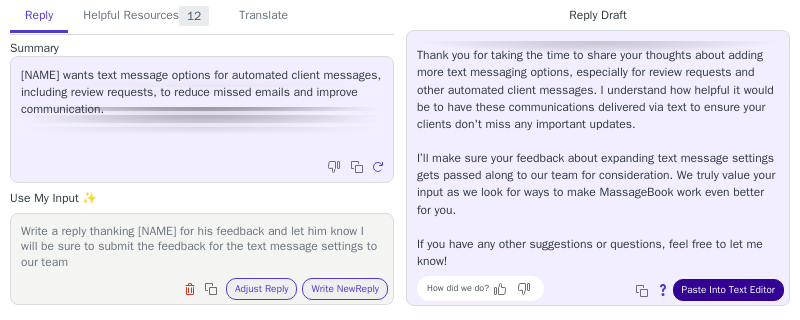 click on "Paste Into Text Editor" at bounding box center (728, 290) 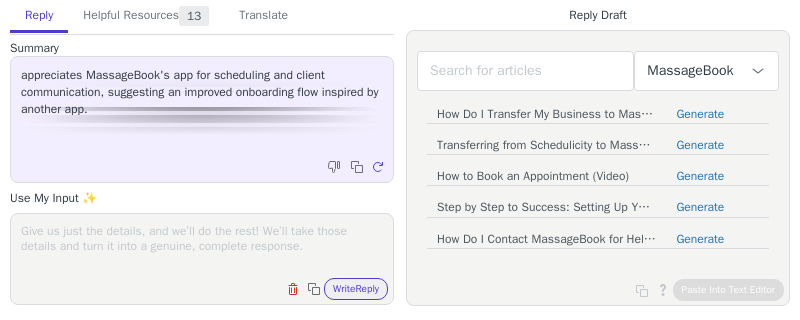 scroll, scrollTop: 0, scrollLeft: 0, axis: both 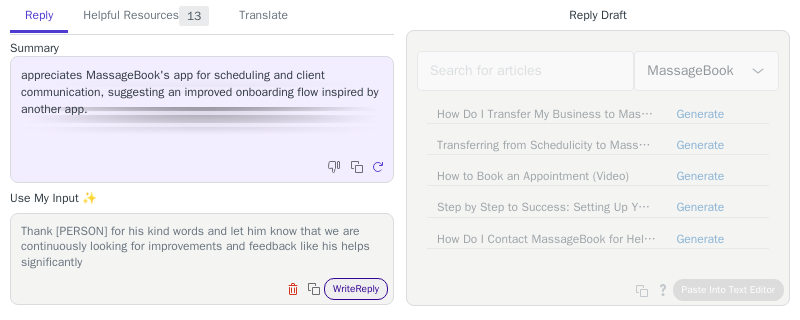 type on "Thank [PERSON] for his kind words and let him know that we are continuously looking for improvements and feedback like his helps significantly" 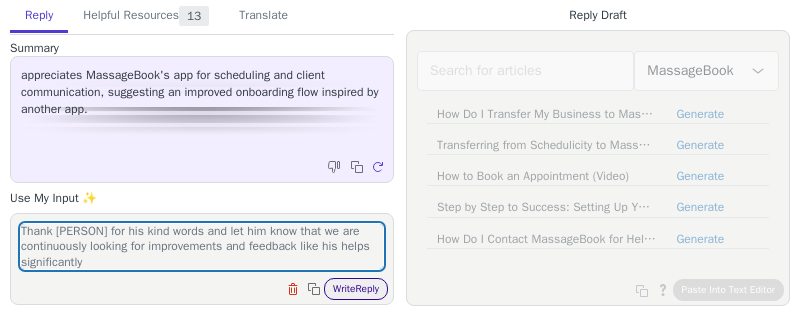 click on "Write  Reply" at bounding box center (356, 289) 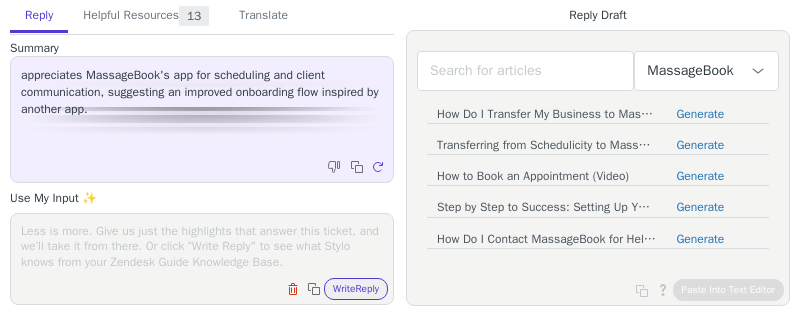 scroll, scrollTop: 0, scrollLeft: 0, axis: both 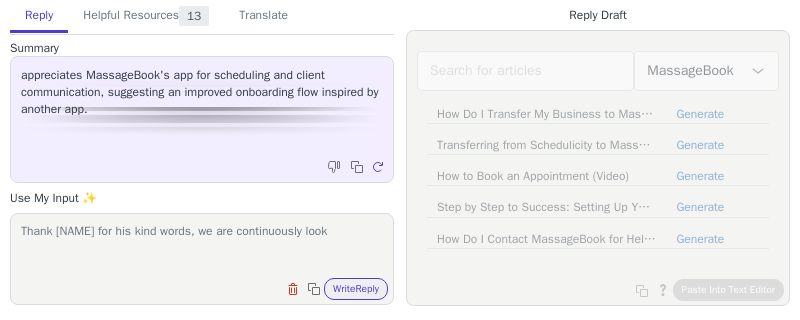 click on "Thank [NAME] for his kind words, we are continuously look" at bounding box center (202, 246) 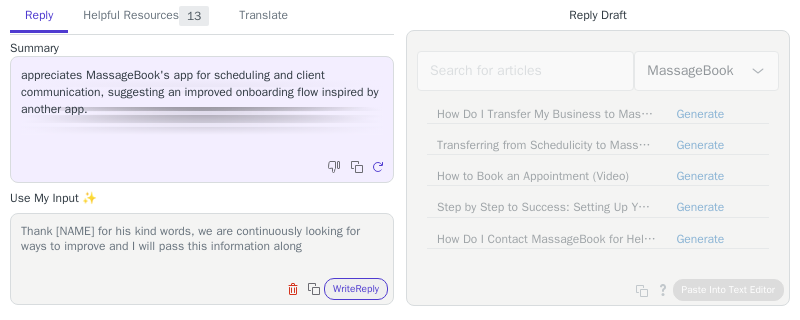 scroll, scrollTop: 0, scrollLeft: 0, axis: both 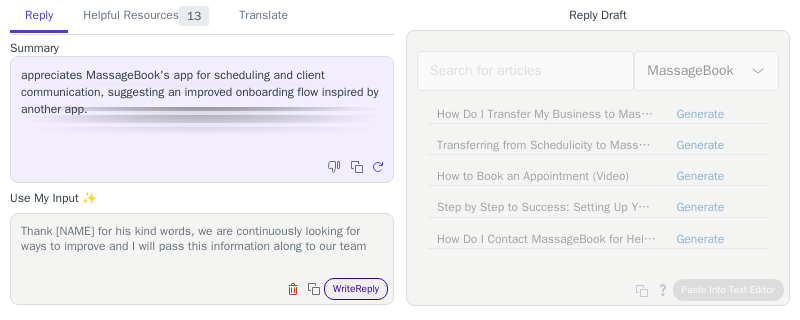 type on "Thank [NAME] for his kind words, we are continuously looking for ways to improve and I will pass this information along to our team" 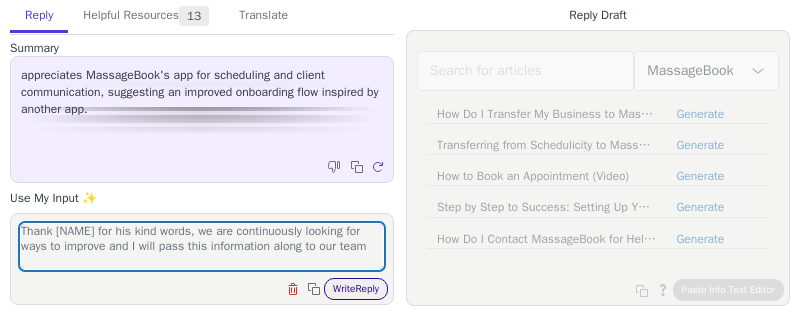 click on "Write  Reply" at bounding box center (356, 289) 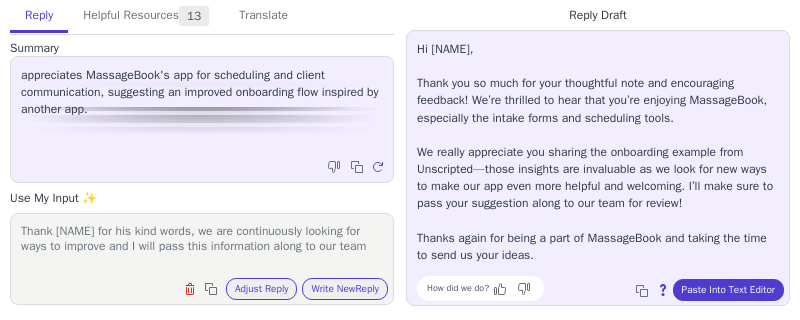scroll, scrollTop: 11, scrollLeft: 0, axis: vertical 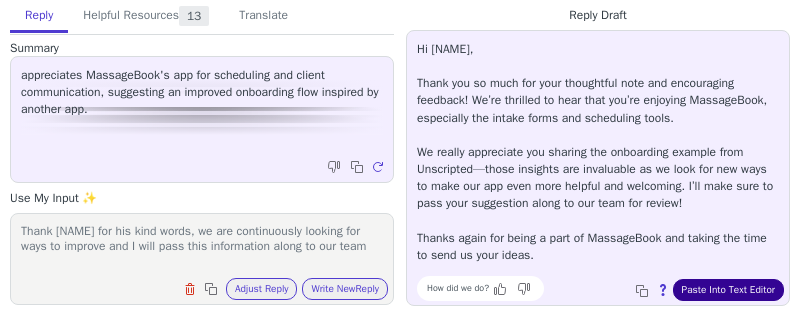 click on "Paste Into Text Editor" at bounding box center [728, 290] 